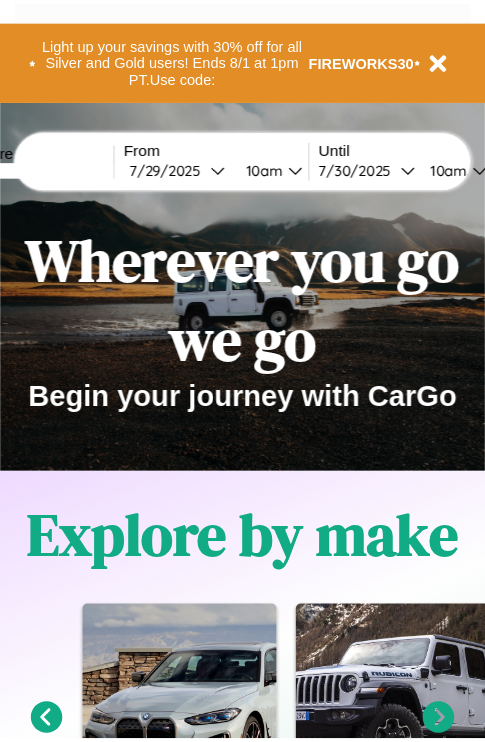 scroll, scrollTop: 0, scrollLeft: 0, axis: both 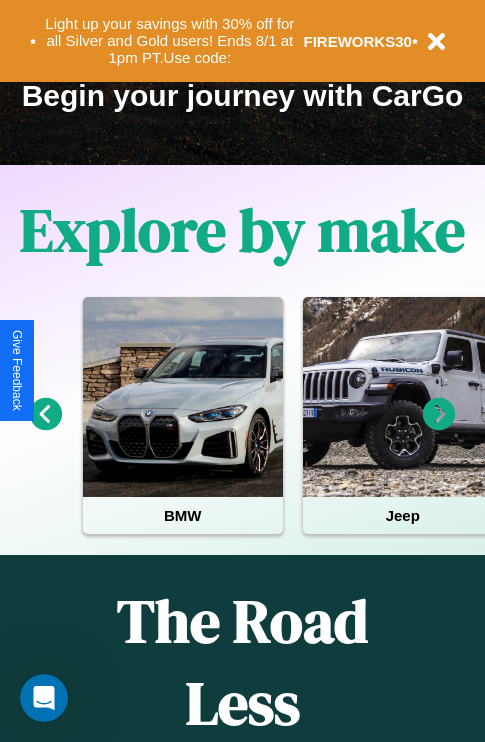 click 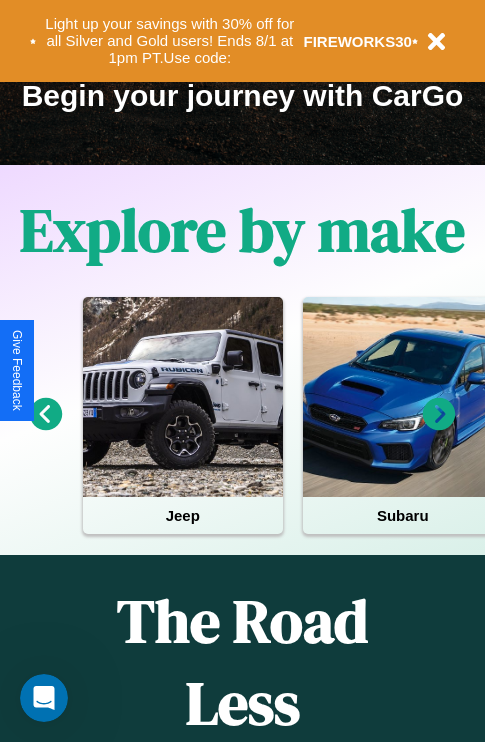 click 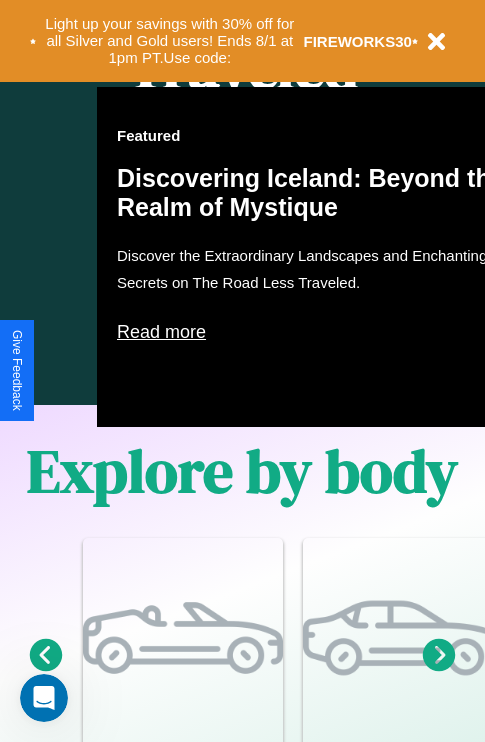 scroll, scrollTop: 2423, scrollLeft: 0, axis: vertical 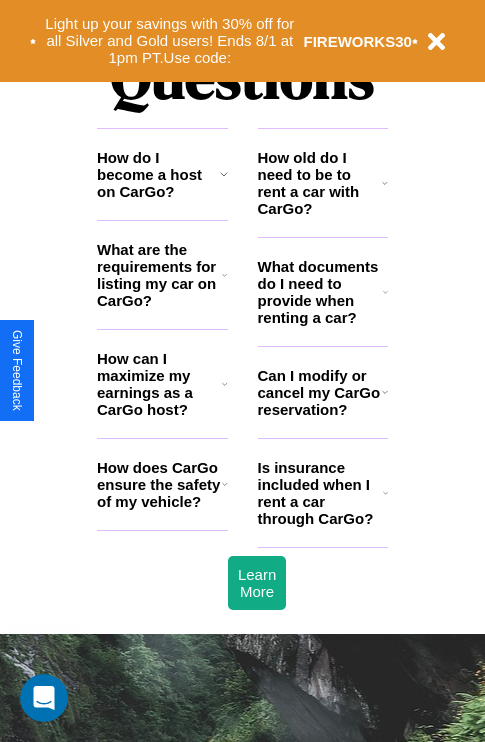 click on "How can I maximize my earnings as a CarGo host?" at bounding box center (159, 384) 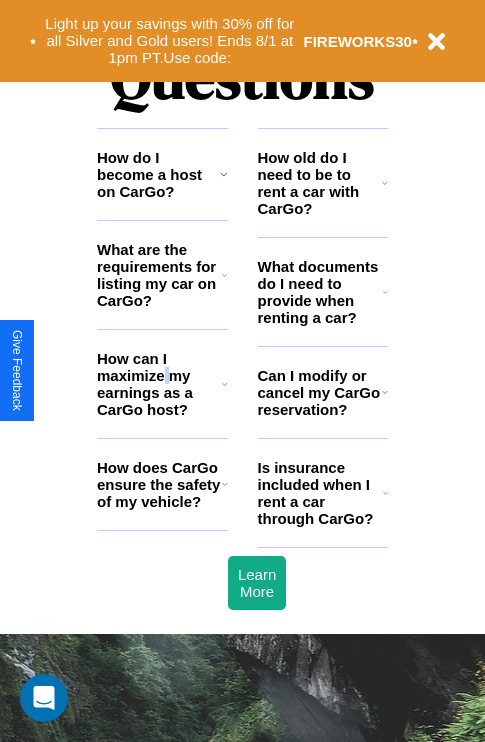 click on "How can I maximize my earnings as a CarGo host?" at bounding box center [159, 384] 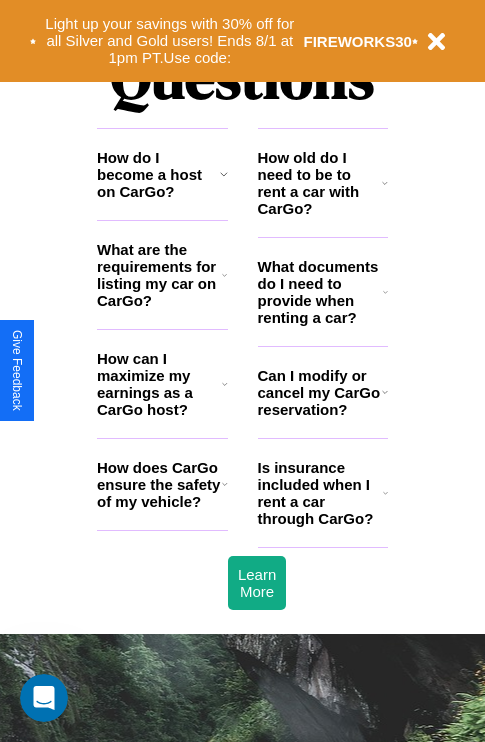 click 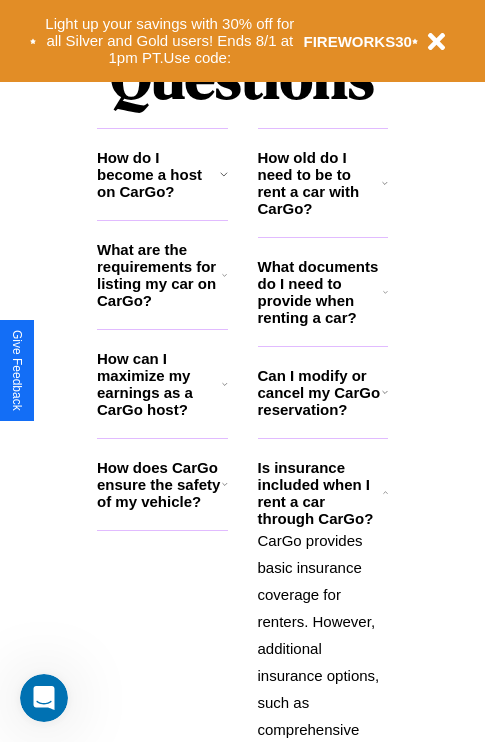 click 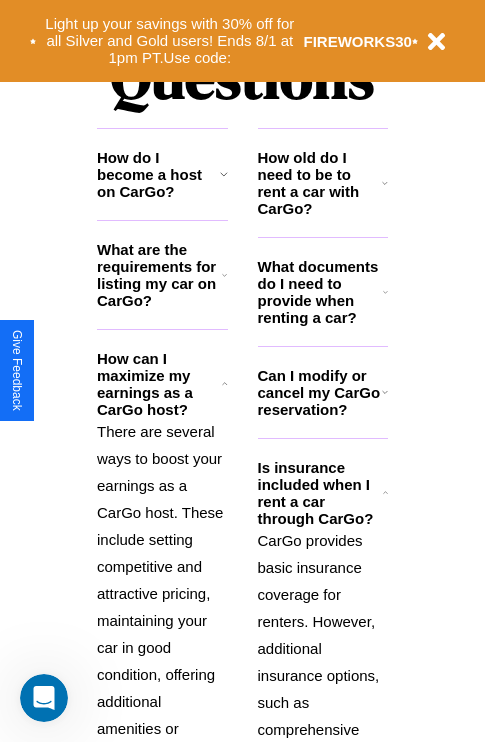 click 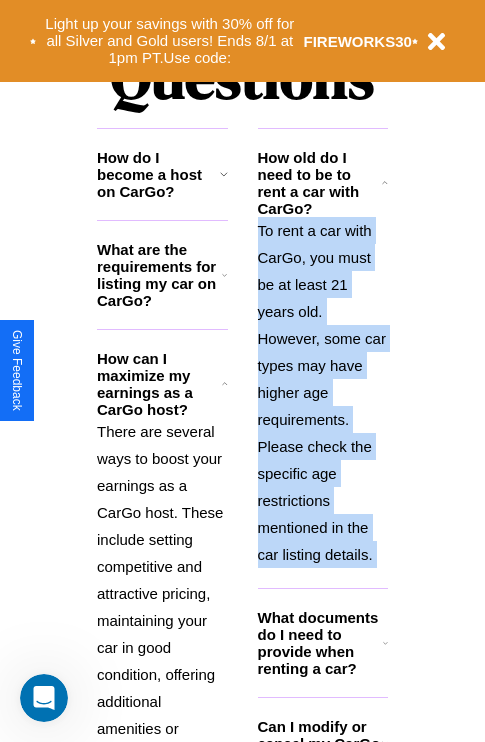 click 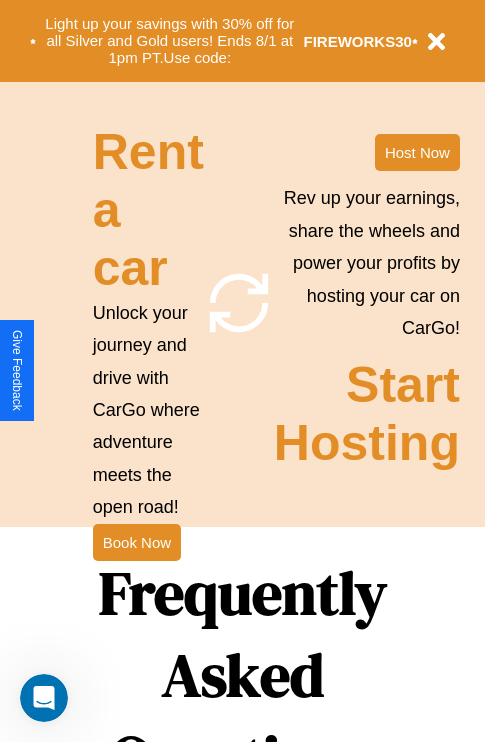 scroll, scrollTop: 1558, scrollLeft: 0, axis: vertical 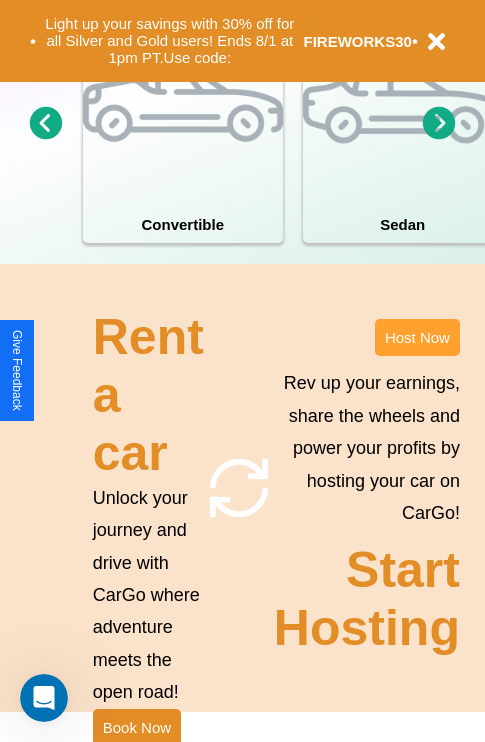 click on "Host Now" at bounding box center [417, 337] 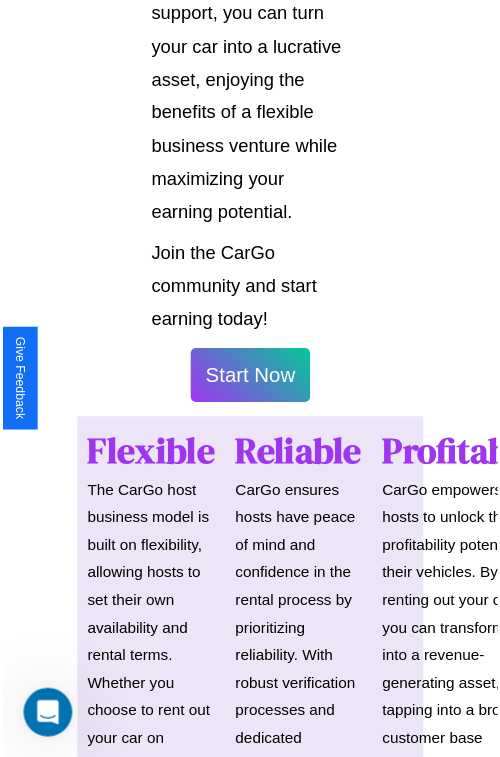 scroll, scrollTop: 1417, scrollLeft: 0, axis: vertical 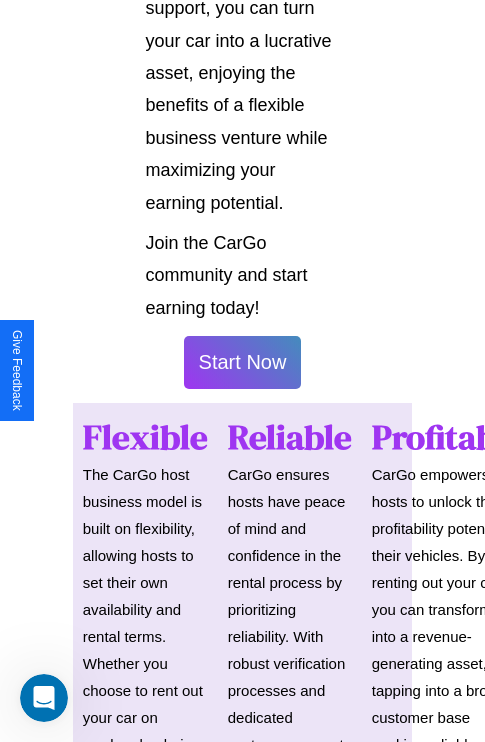 click on "Start Now" at bounding box center [243, 362] 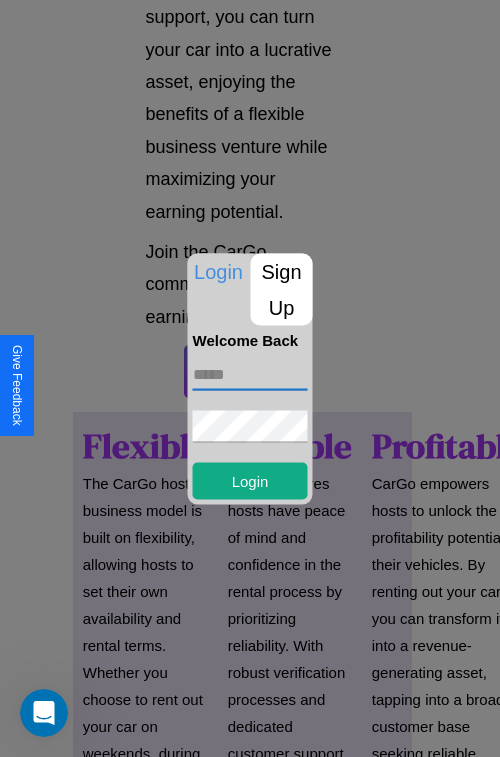 click at bounding box center [250, 374] 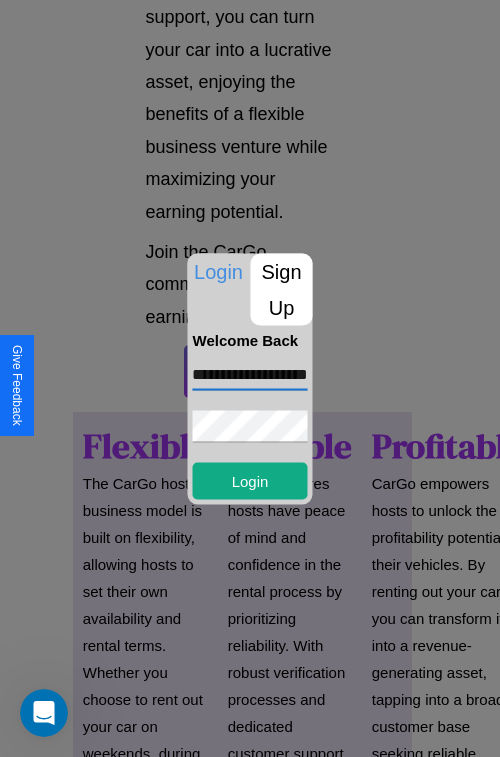 scroll, scrollTop: 0, scrollLeft: 49, axis: horizontal 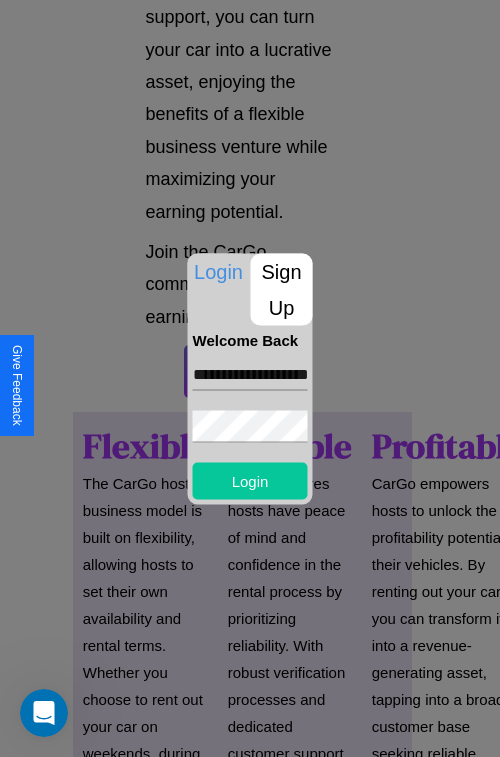 click on "Login" at bounding box center [250, 480] 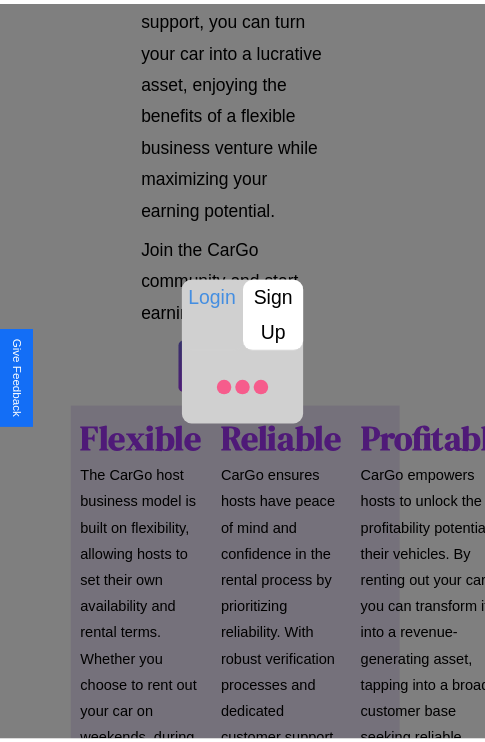 scroll, scrollTop: 1419, scrollLeft: 0, axis: vertical 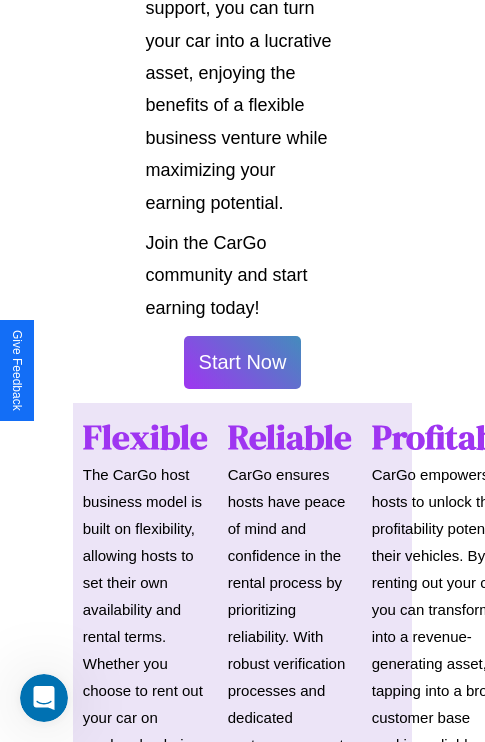 click on "Start Now" at bounding box center [243, 362] 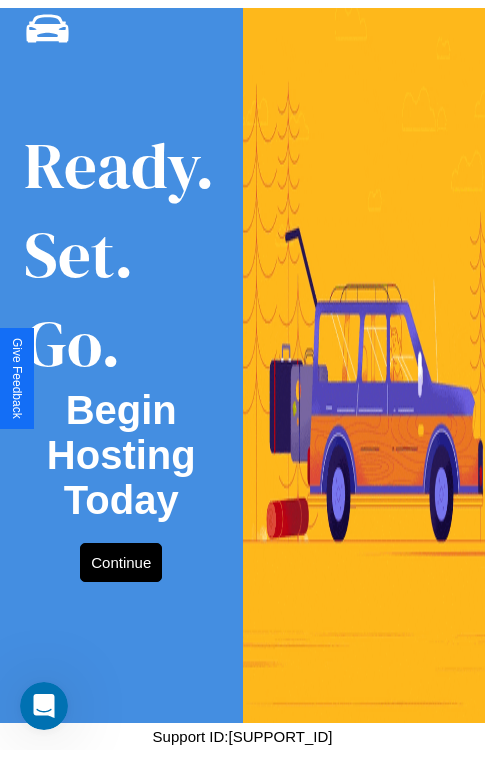 scroll, scrollTop: 0, scrollLeft: 0, axis: both 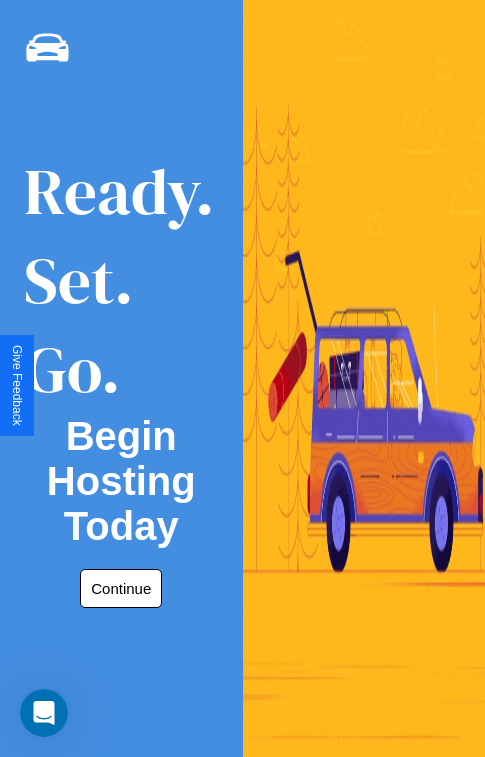 click on "Continue" at bounding box center [121, 588] 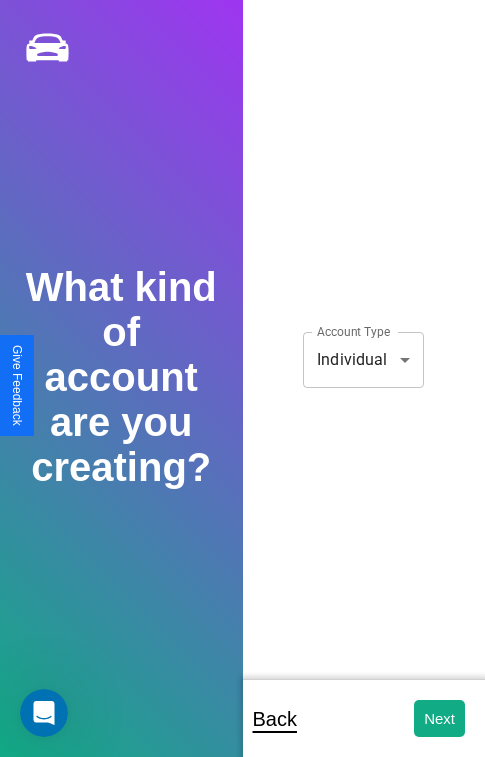 click on "**********" at bounding box center (242, 392) 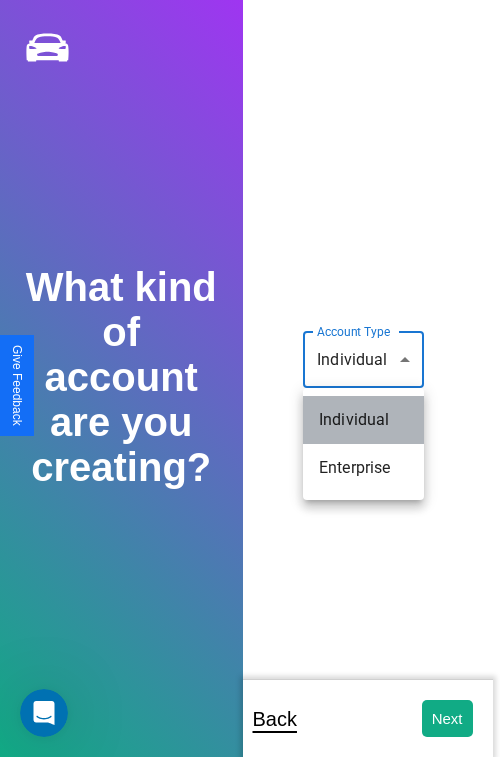 click on "Individual" at bounding box center [363, 420] 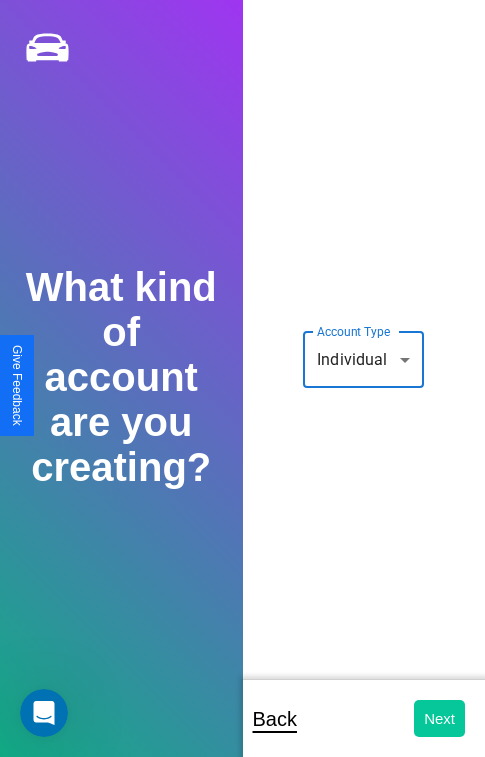 click on "Next" at bounding box center [439, 718] 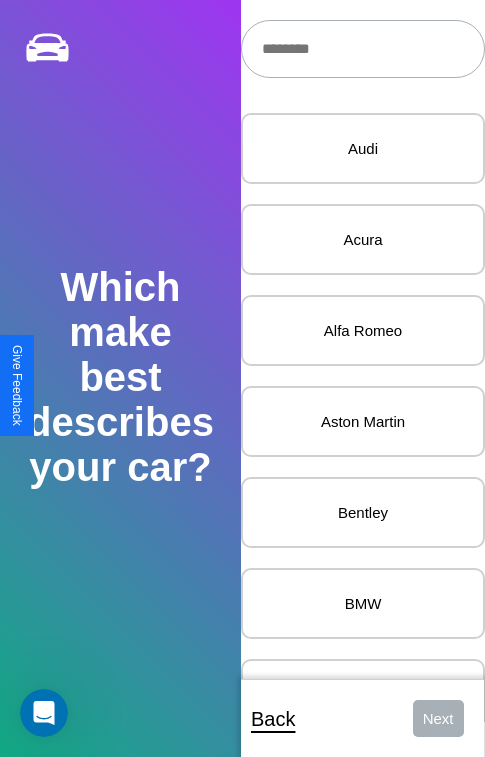 scroll, scrollTop: 27, scrollLeft: 0, axis: vertical 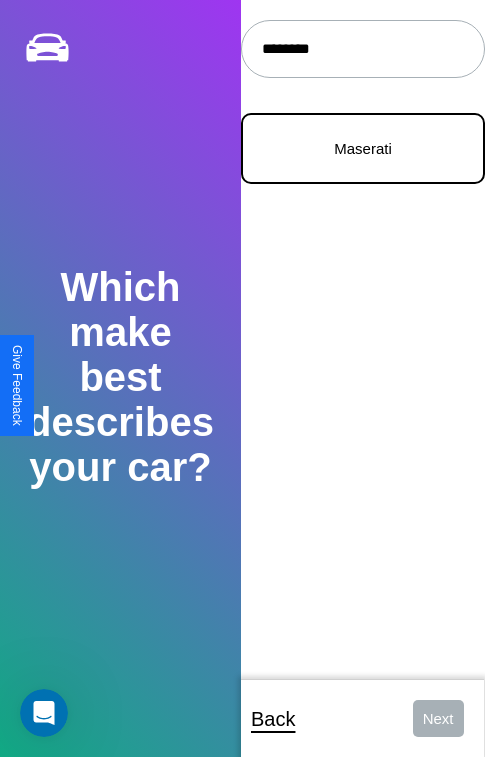 type on "********" 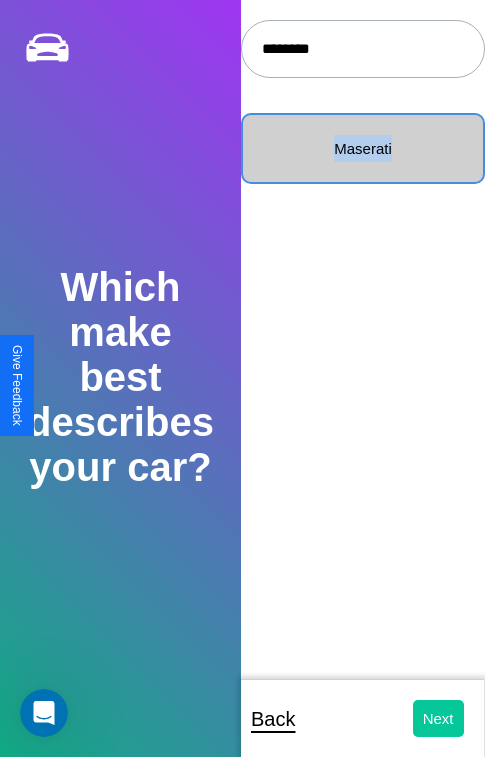 click on "Next" at bounding box center [438, 718] 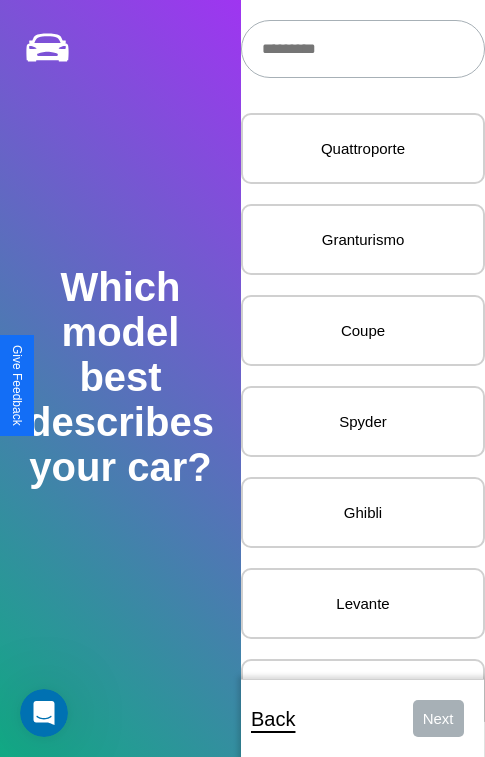 scroll, scrollTop: 27, scrollLeft: 0, axis: vertical 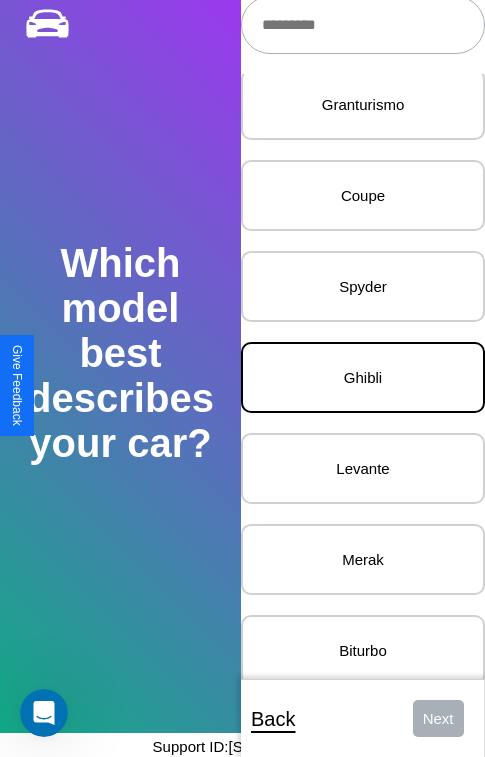 click on "Ghibli" at bounding box center (363, 377) 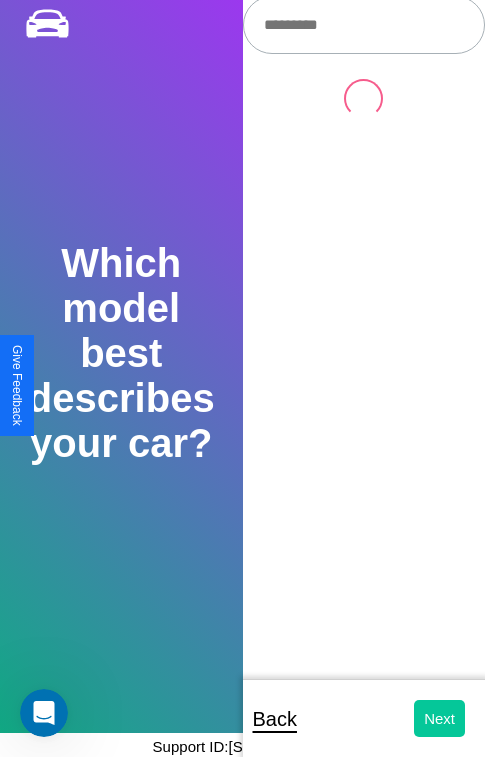 scroll, scrollTop: 0, scrollLeft: 0, axis: both 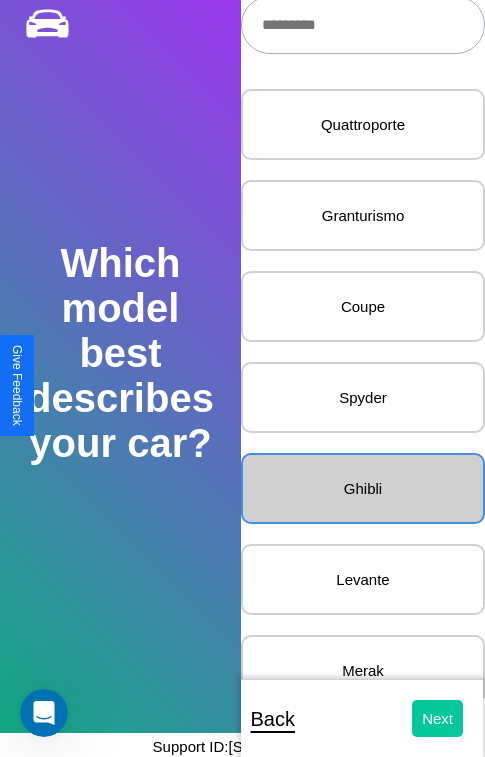 click on "Next" at bounding box center (438, 718) 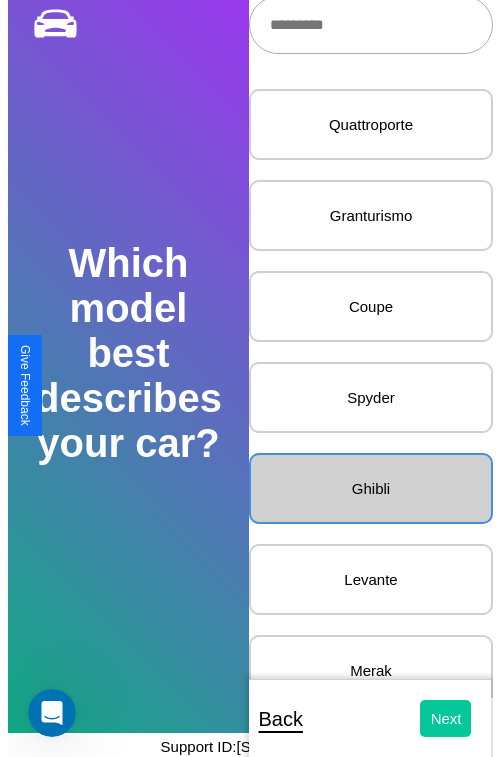 scroll, scrollTop: 0, scrollLeft: 0, axis: both 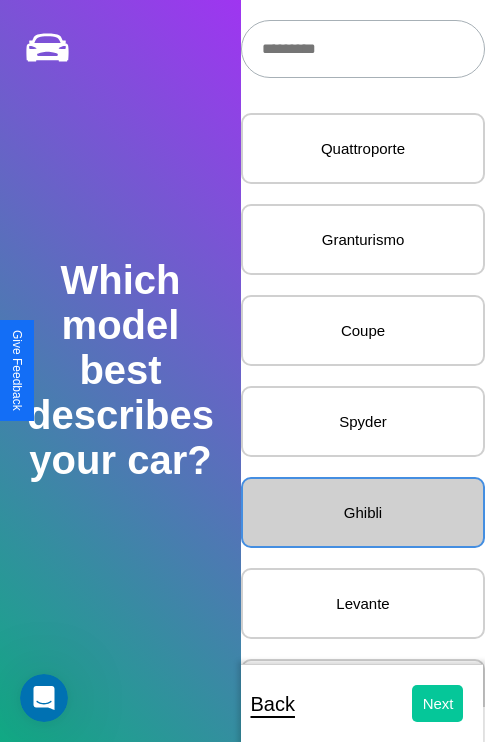 select on "*****" 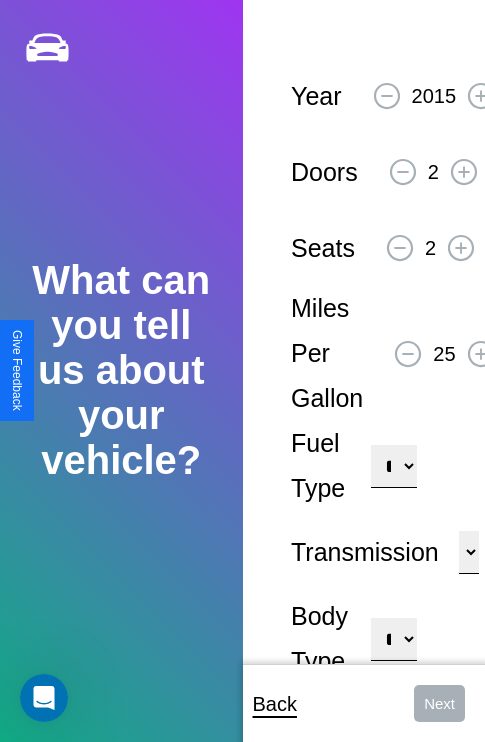 click 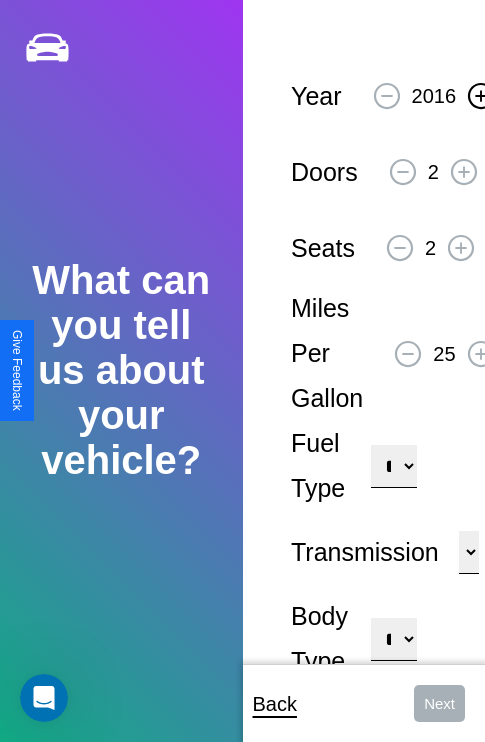 click 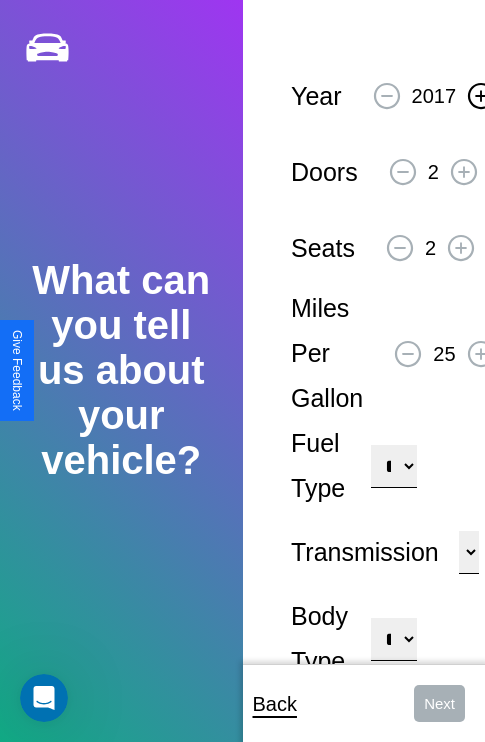 click 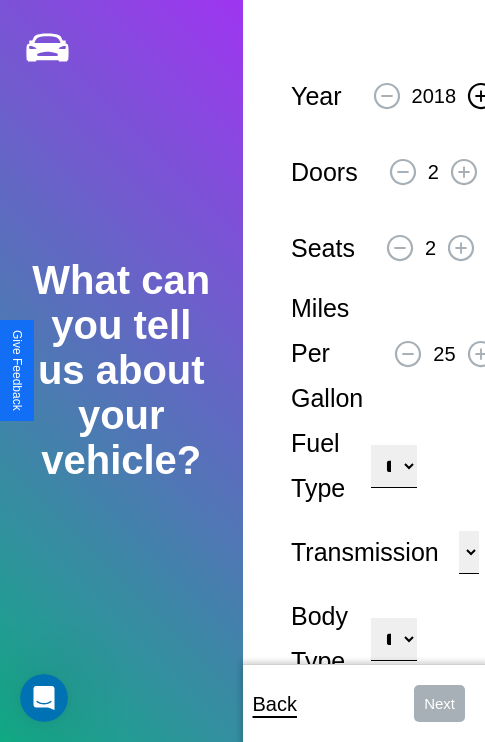 click 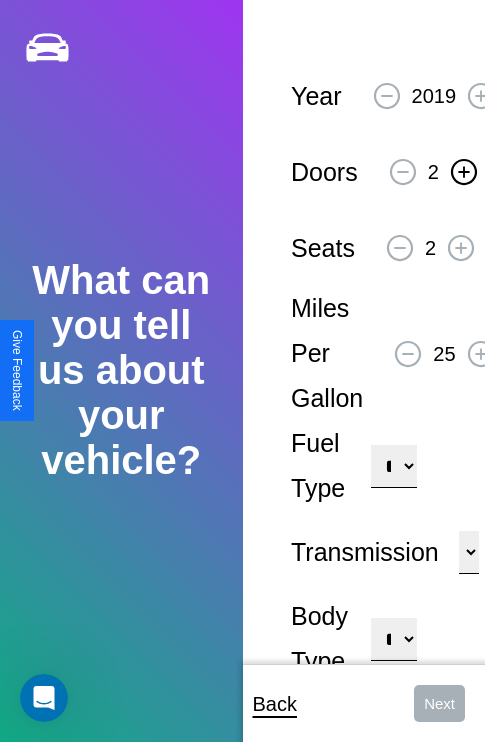 click 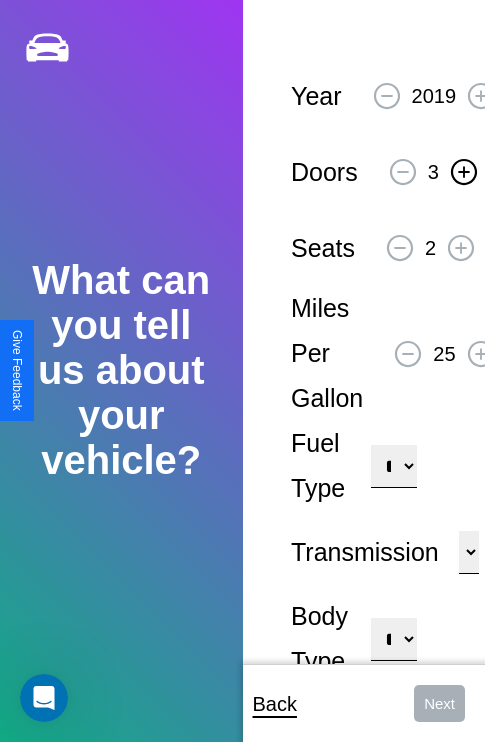 click 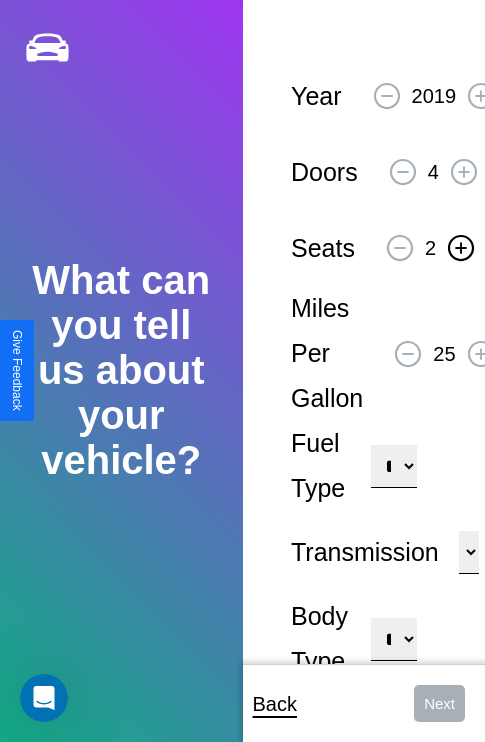 click 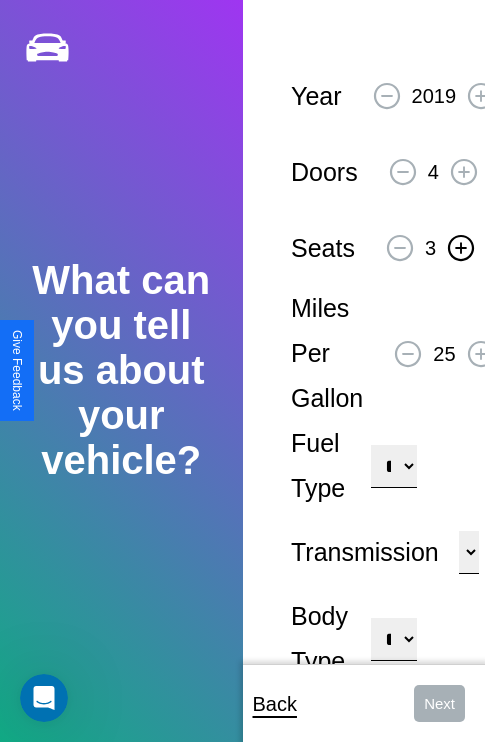 click 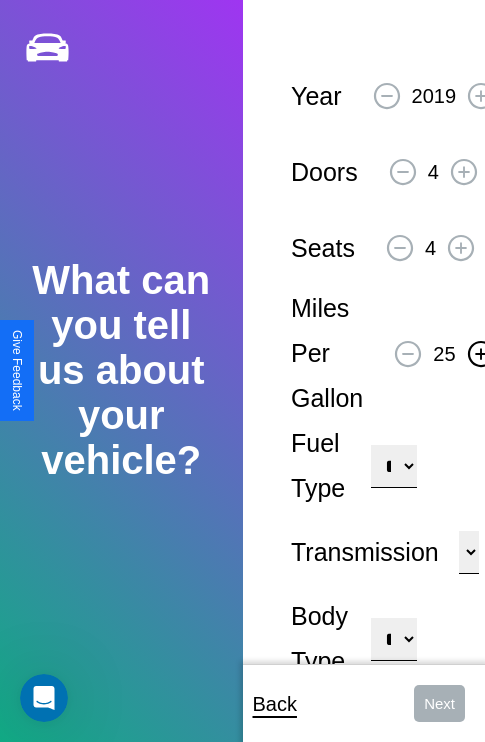 click 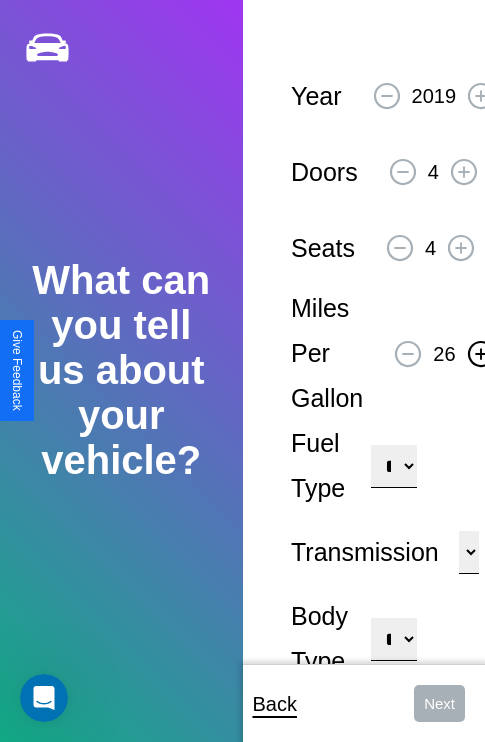 click 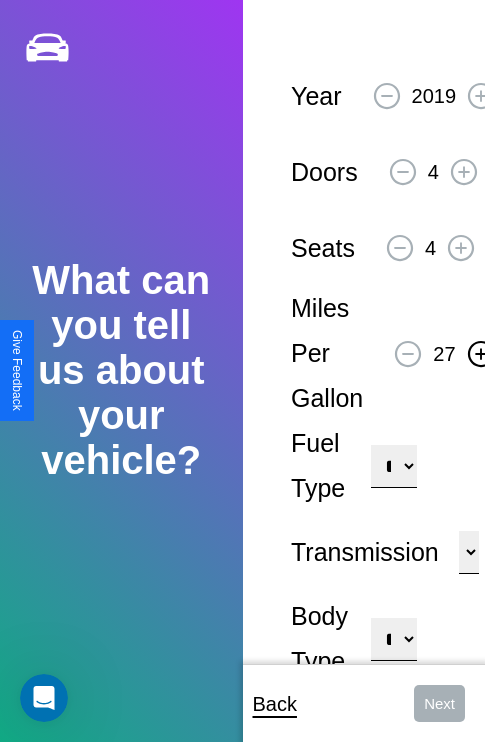 click 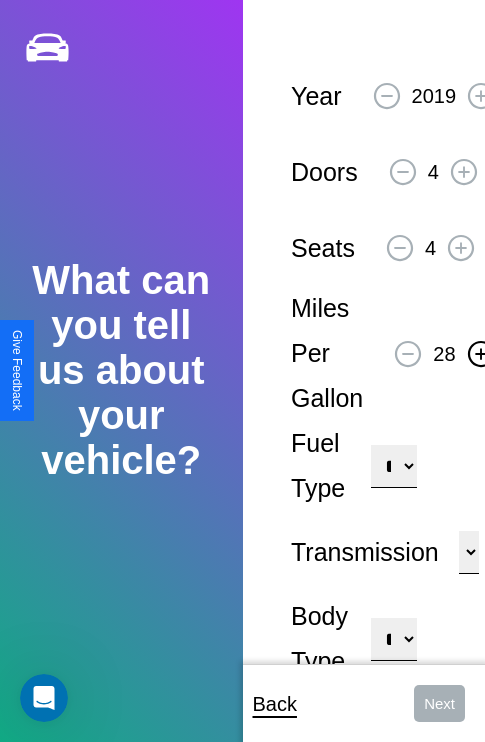 click 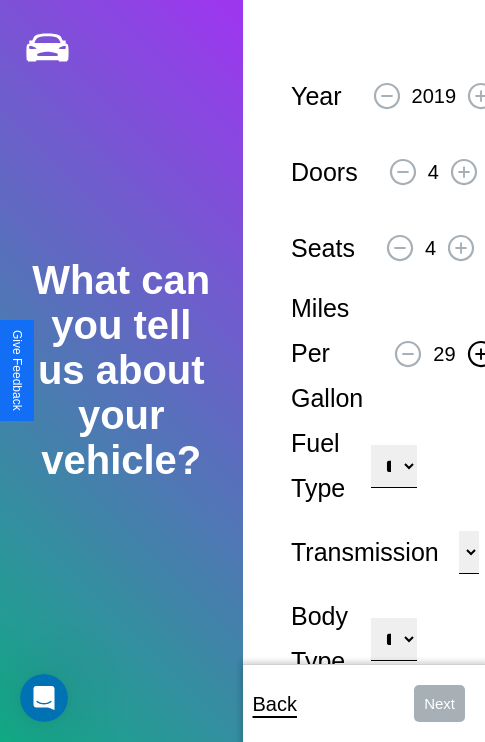 click 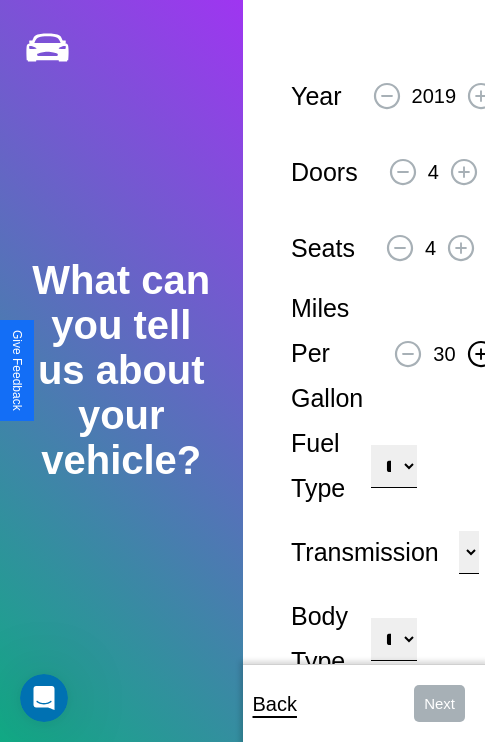 click 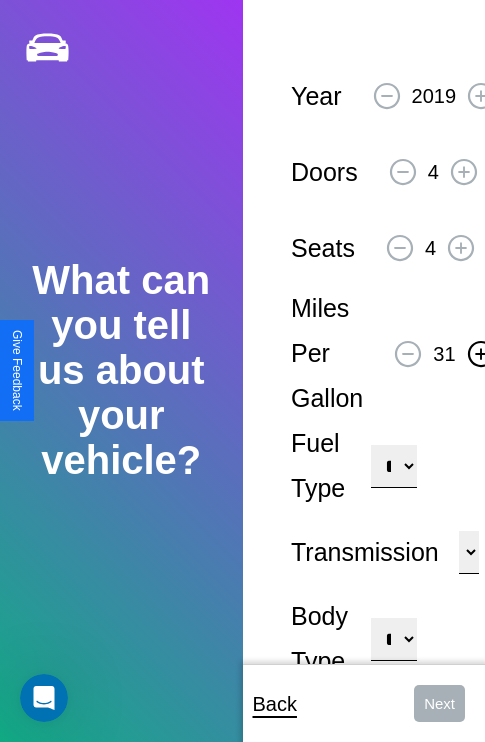 click 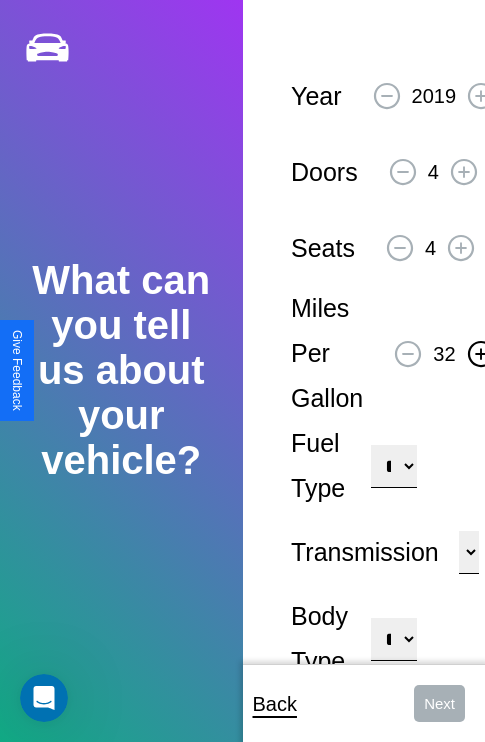 click 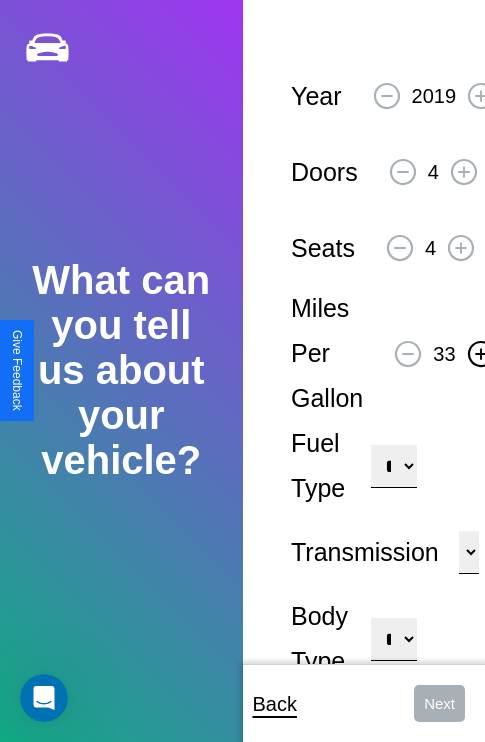 click on "**********" at bounding box center [393, 466] 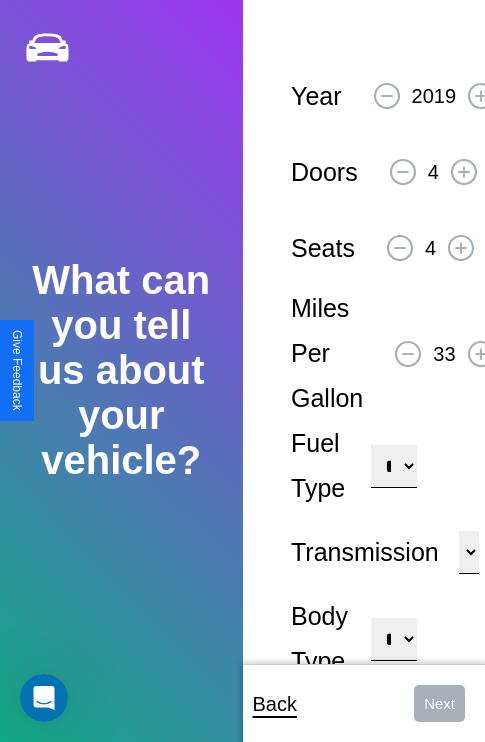 select on "********" 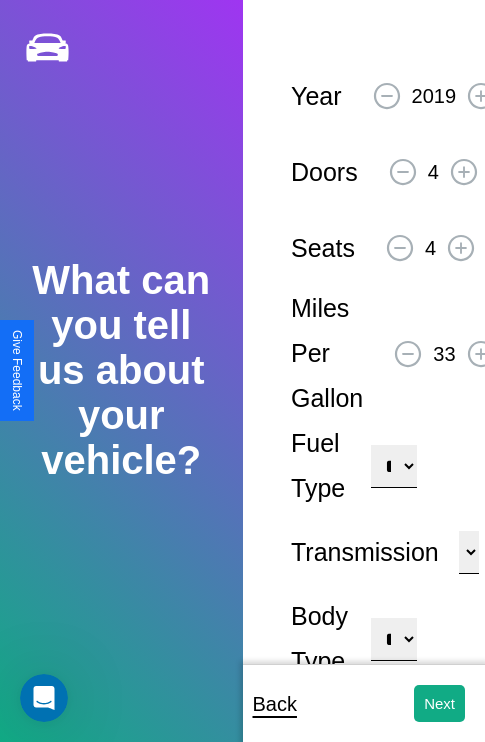 click on "**********" at bounding box center (393, 639) 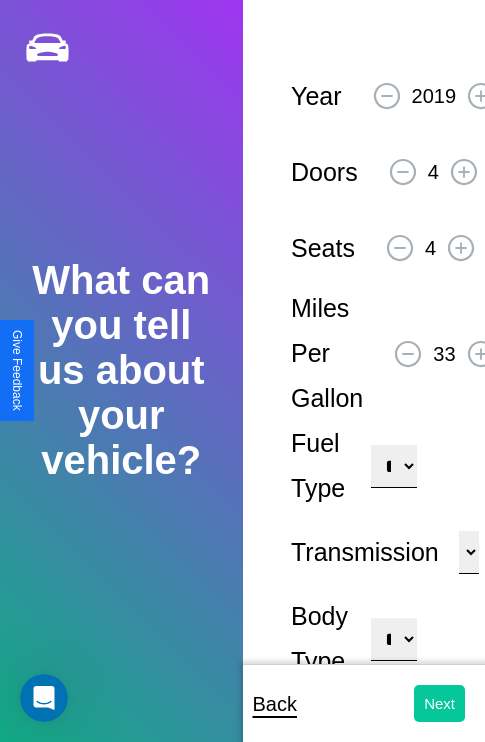 click on "Next" at bounding box center (439, 703) 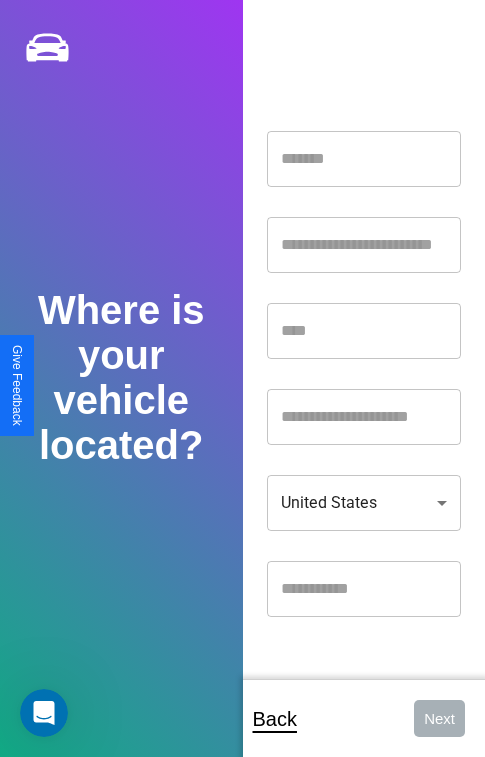 click at bounding box center (364, 159) 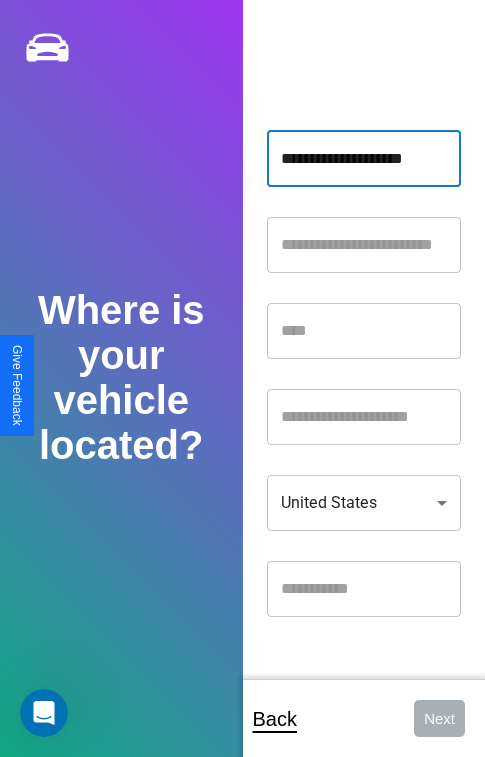 type on "**********" 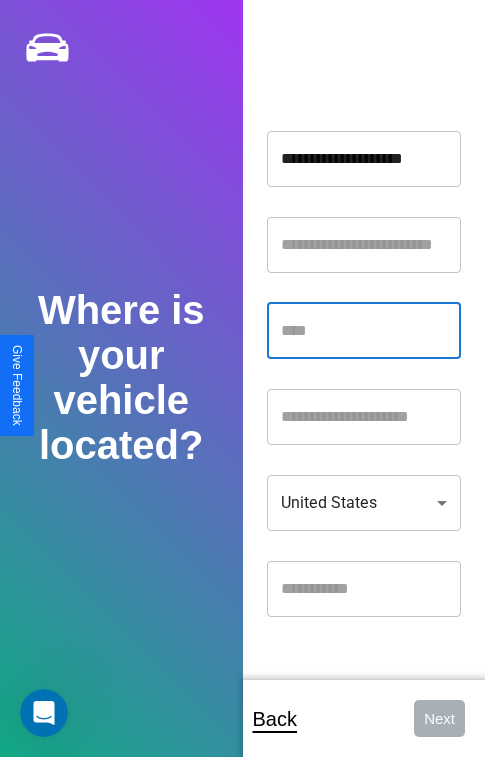 click at bounding box center (364, 331) 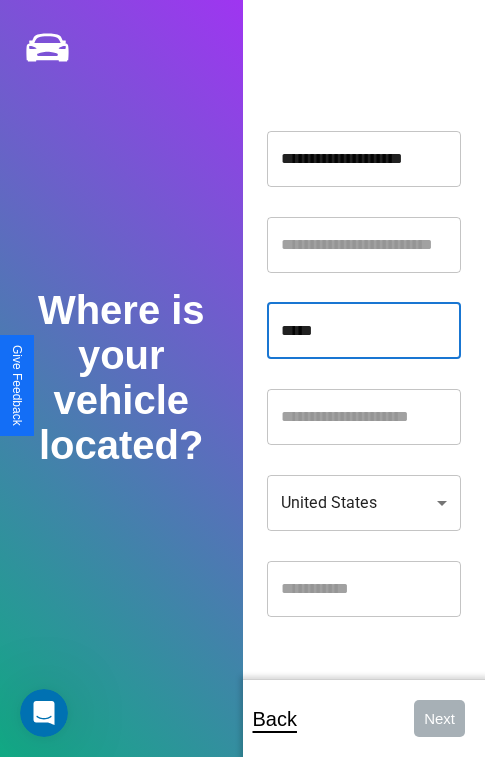 type on "*****" 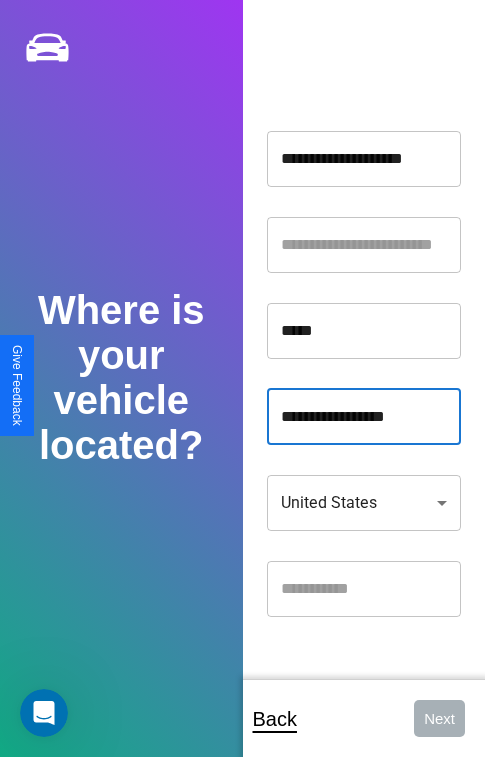 type on "**********" 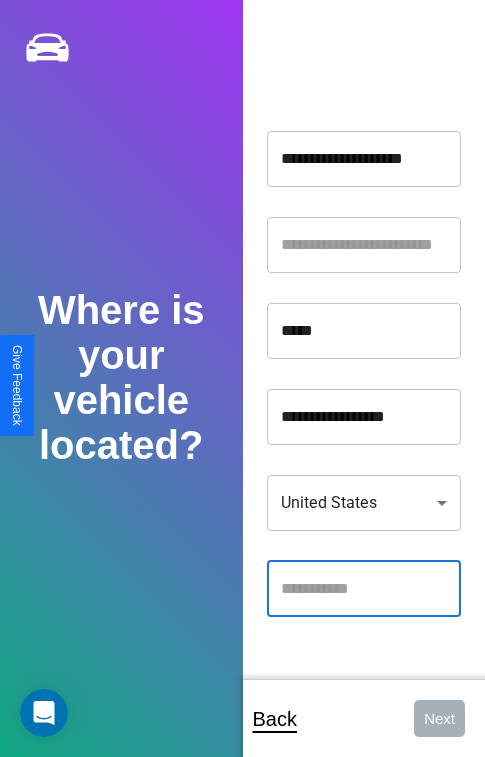 click at bounding box center (364, 589) 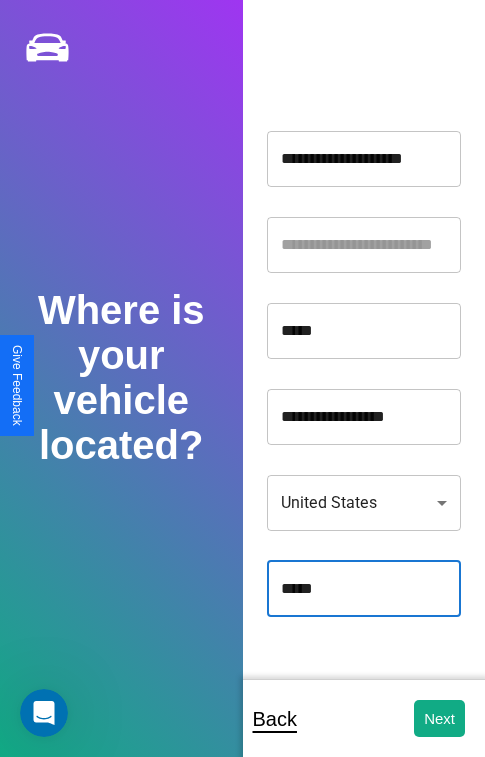 type on "*****" 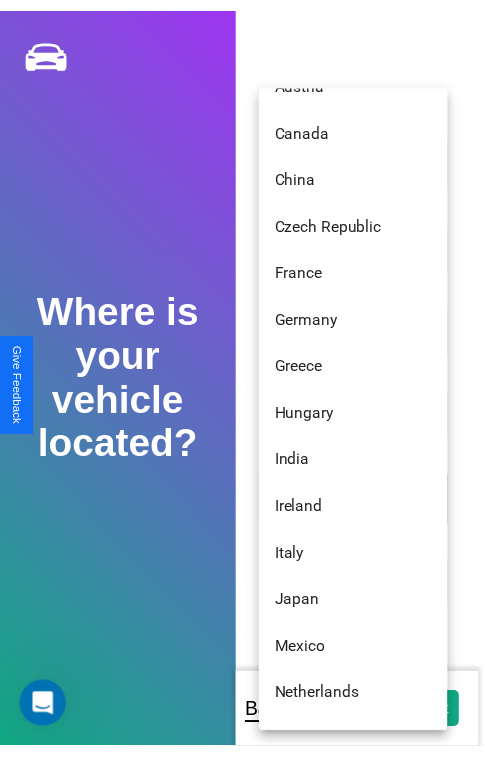 scroll, scrollTop: 56, scrollLeft: 0, axis: vertical 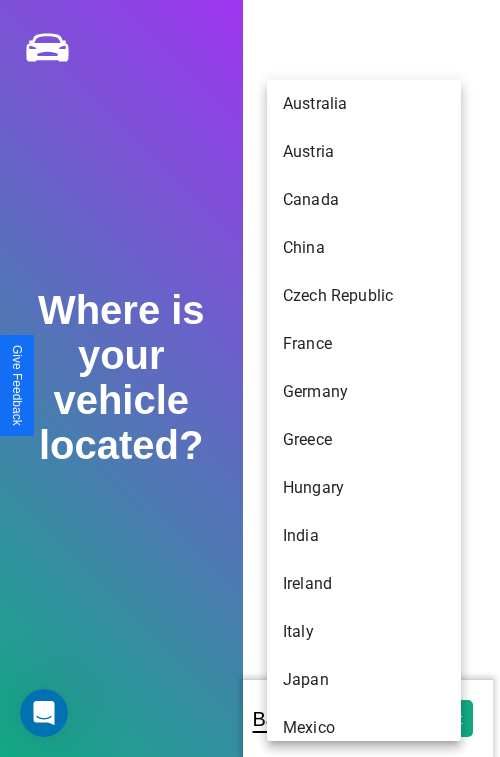 click on "Australia" at bounding box center [364, 104] 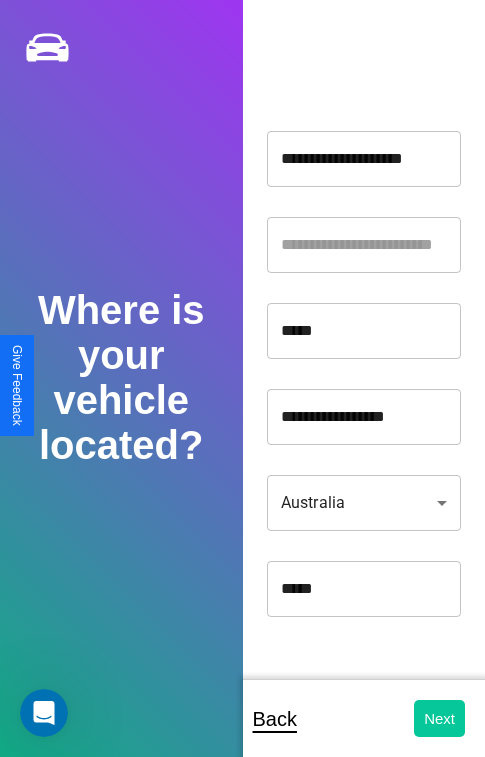 click on "Next" at bounding box center [439, 718] 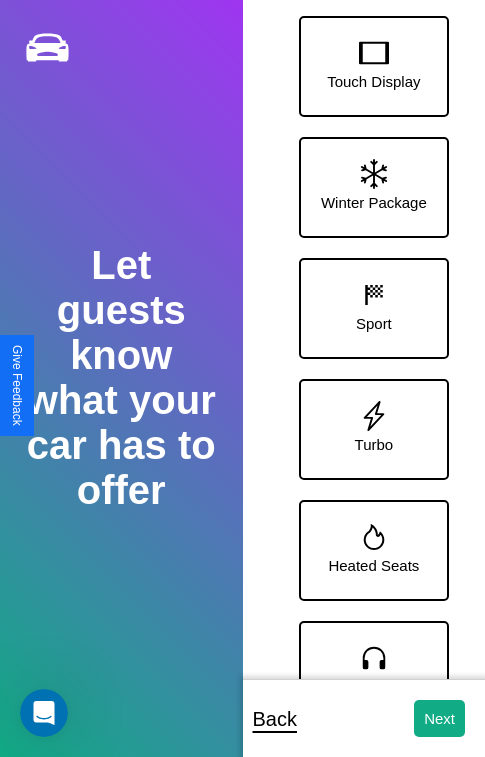 scroll, scrollTop: 249, scrollLeft: 0, axis: vertical 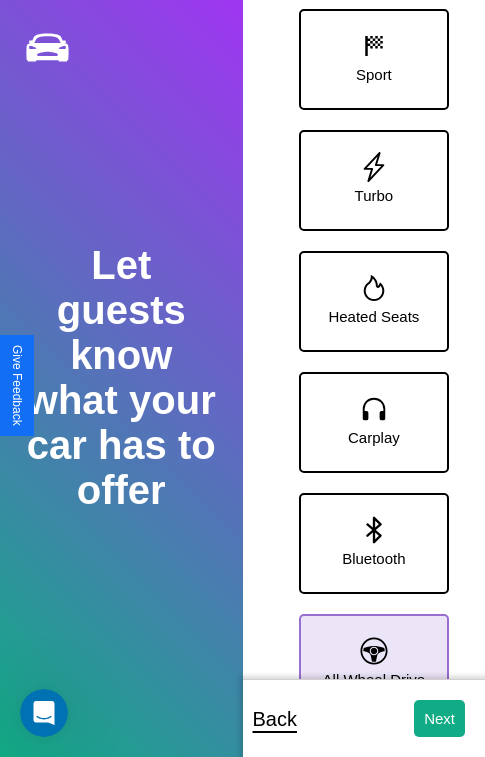 click 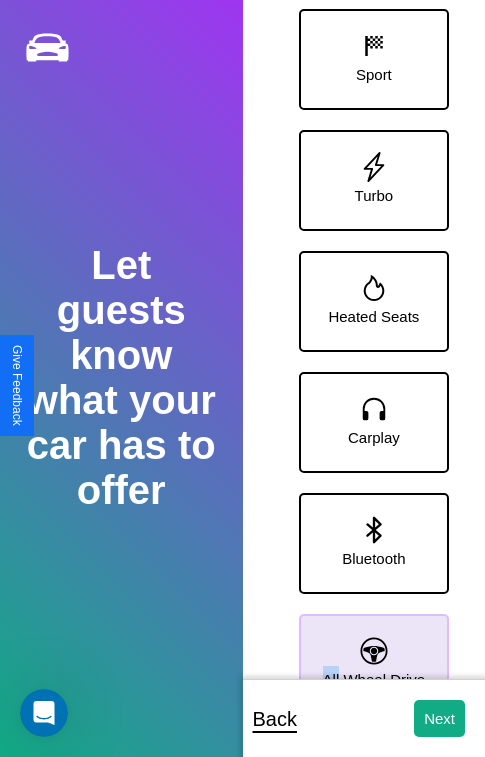 scroll, scrollTop: 370, scrollLeft: 0, axis: vertical 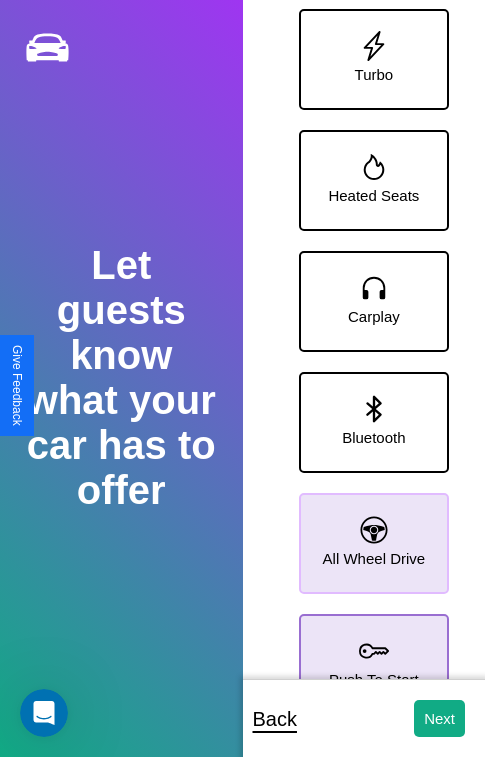 click 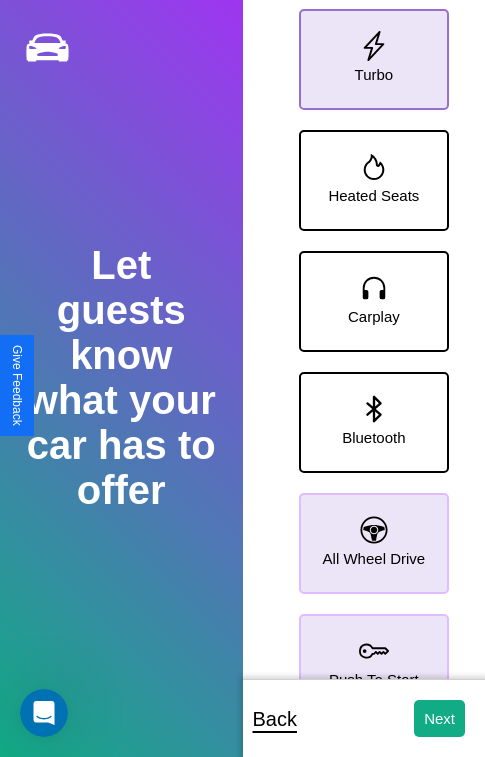 click 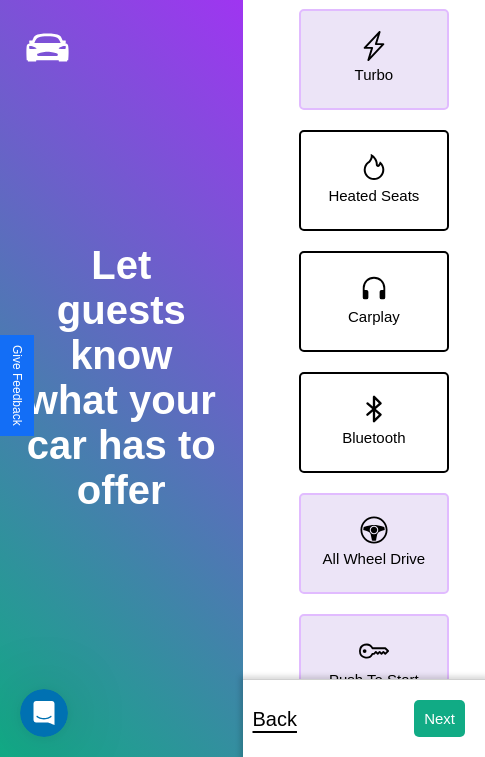scroll, scrollTop: 0, scrollLeft: 0, axis: both 